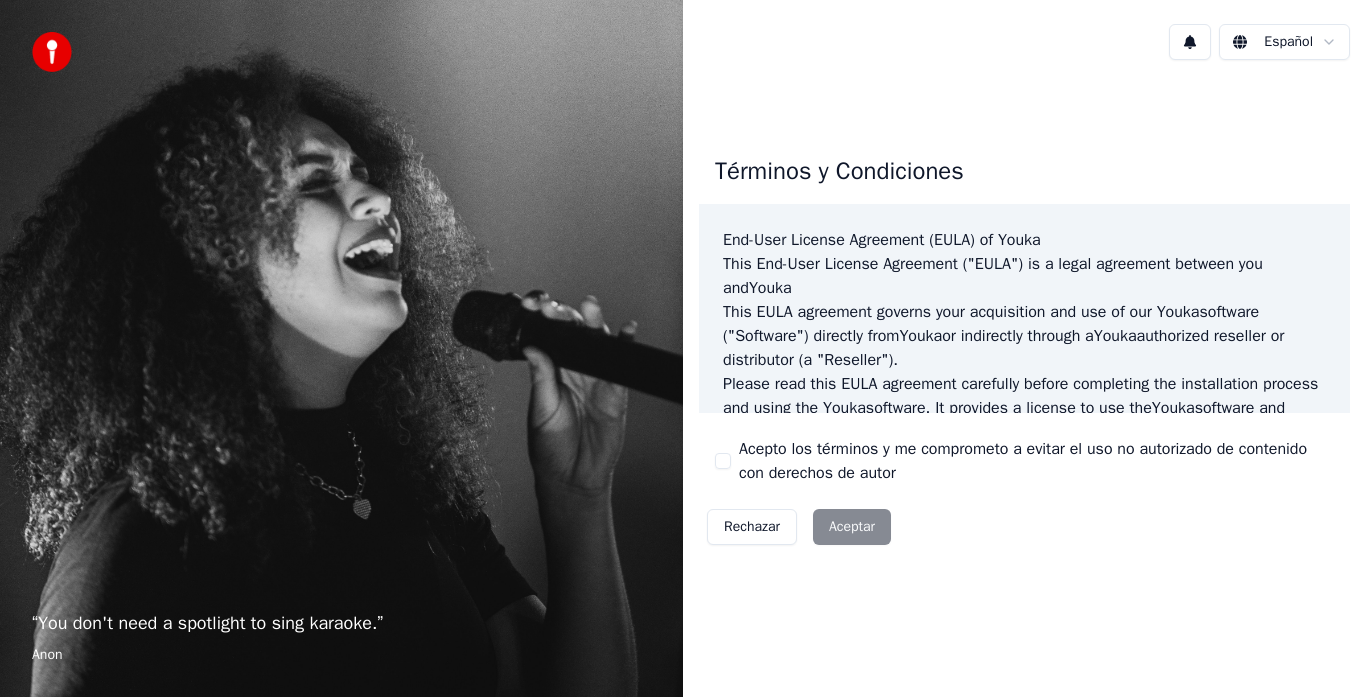scroll, scrollTop: 0, scrollLeft: 0, axis: both 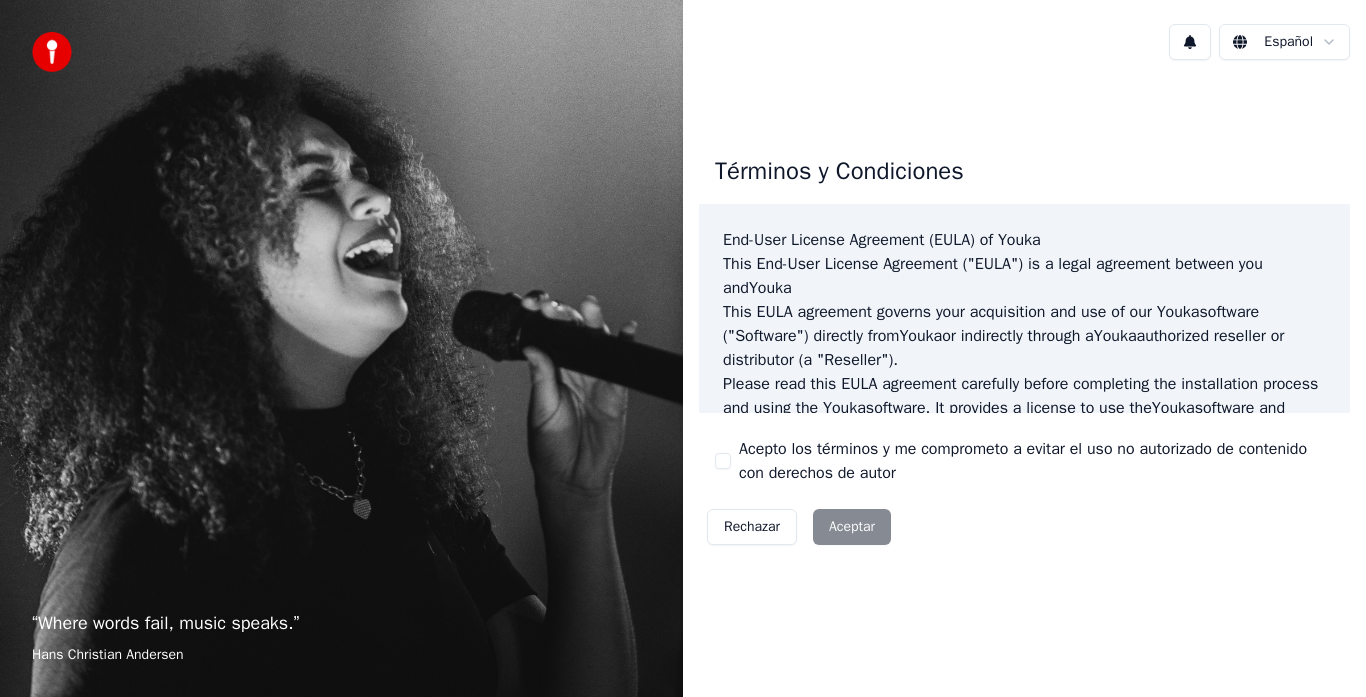 click on "Rechazar Aceptar" at bounding box center [799, 527] 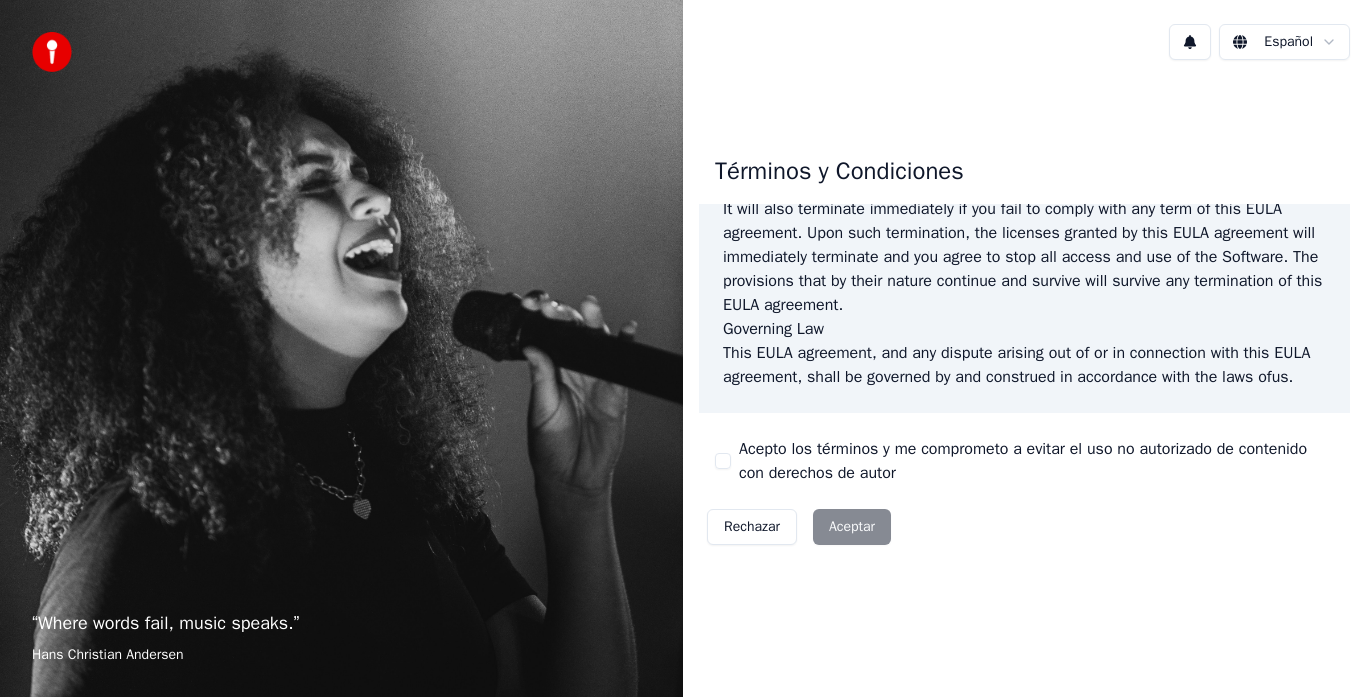 scroll, scrollTop: 1375, scrollLeft: 0, axis: vertical 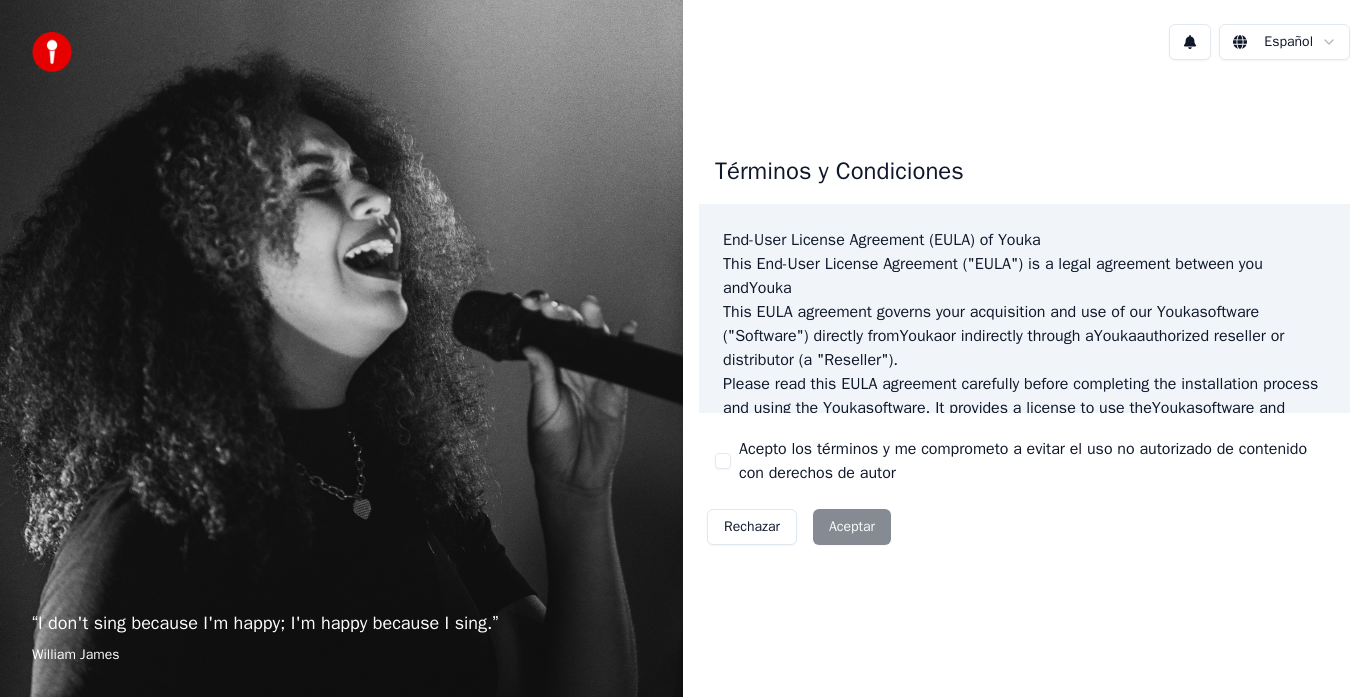 click on "Rechazar Aceptar" at bounding box center (799, 527) 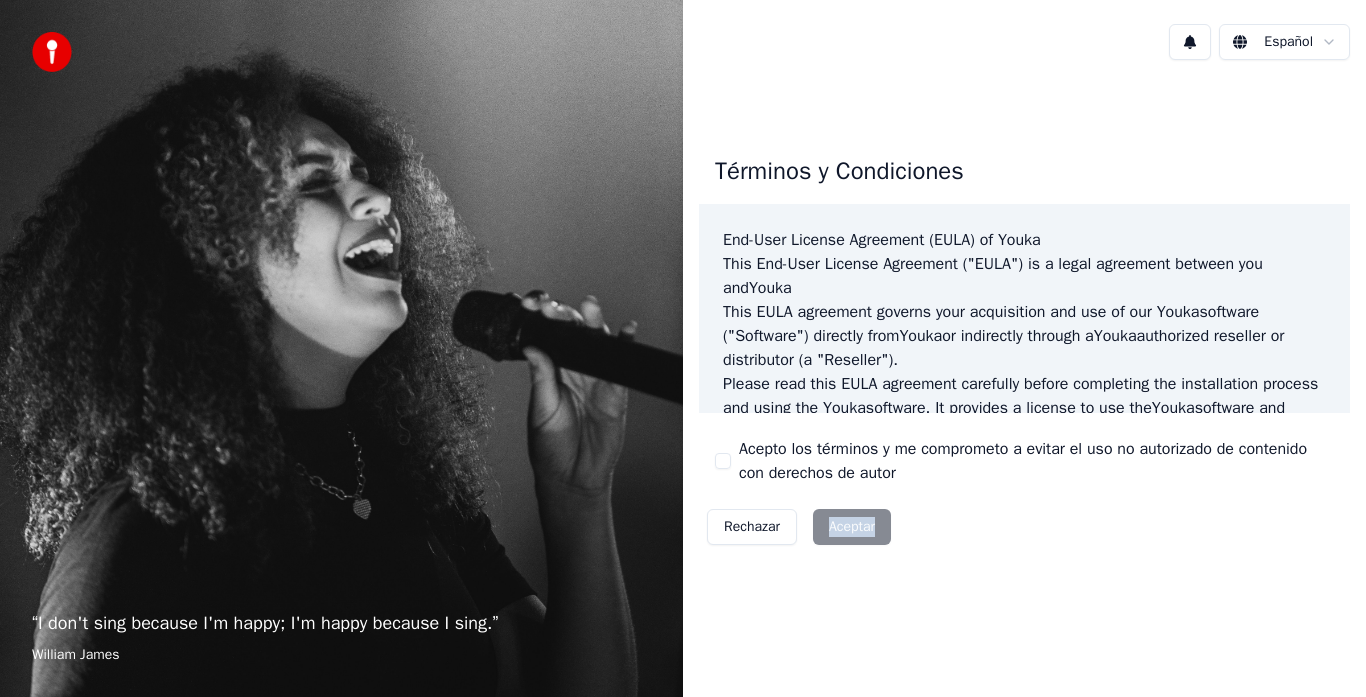 click on "Rechazar Aceptar" at bounding box center (799, 527) 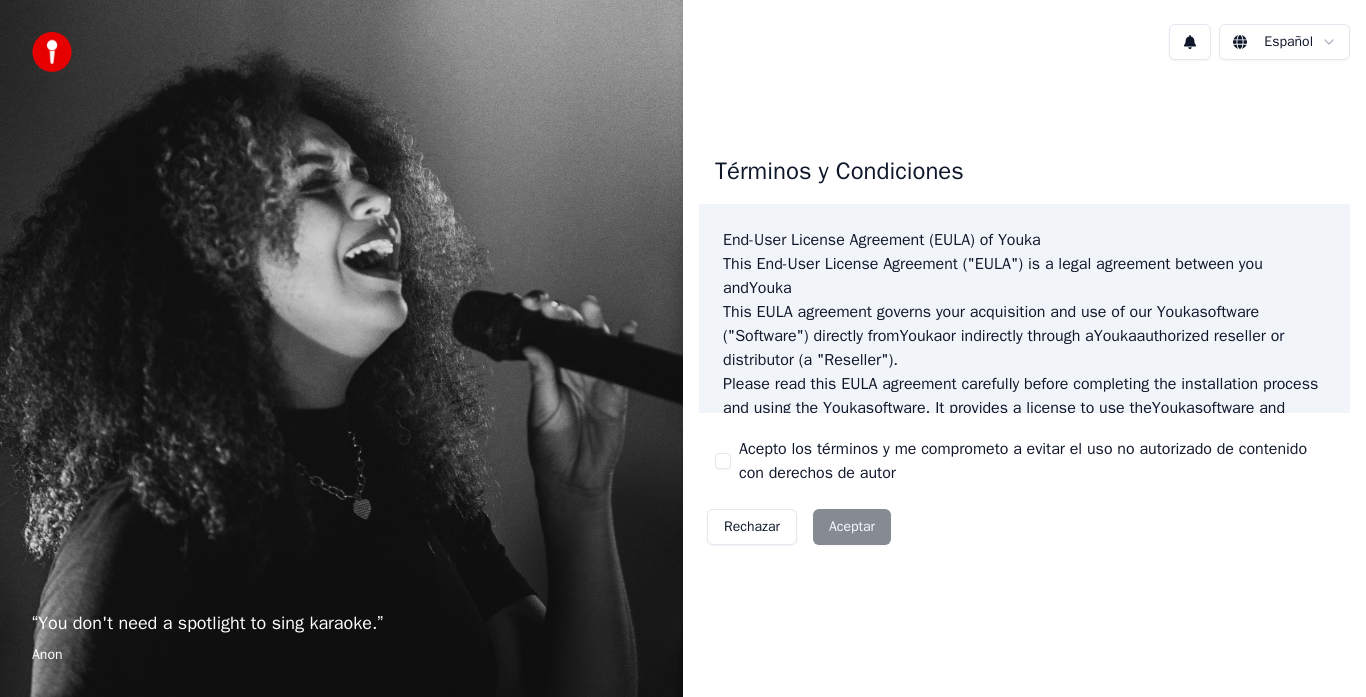 scroll, scrollTop: 0, scrollLeft: 0, axis: both 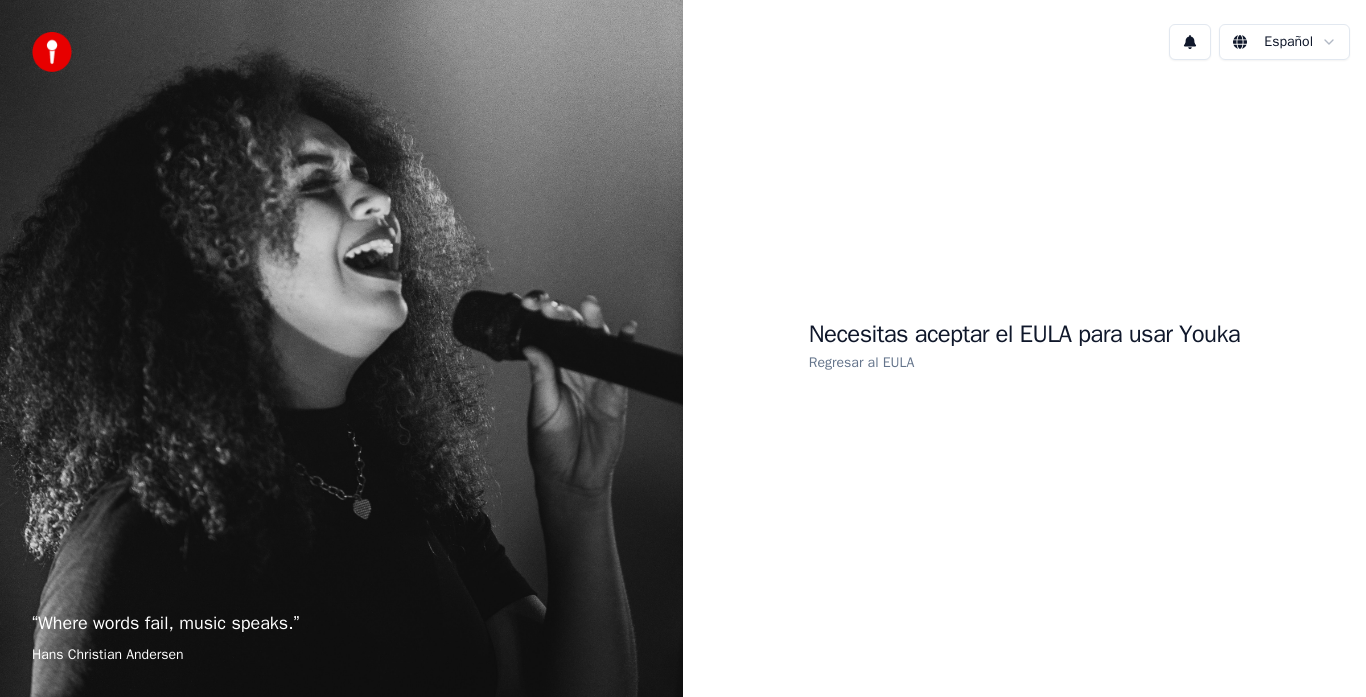 click on "Necesitas aceptar el EULA para usar Youka Regresar al EULA" at bounding box center (1024, 346) 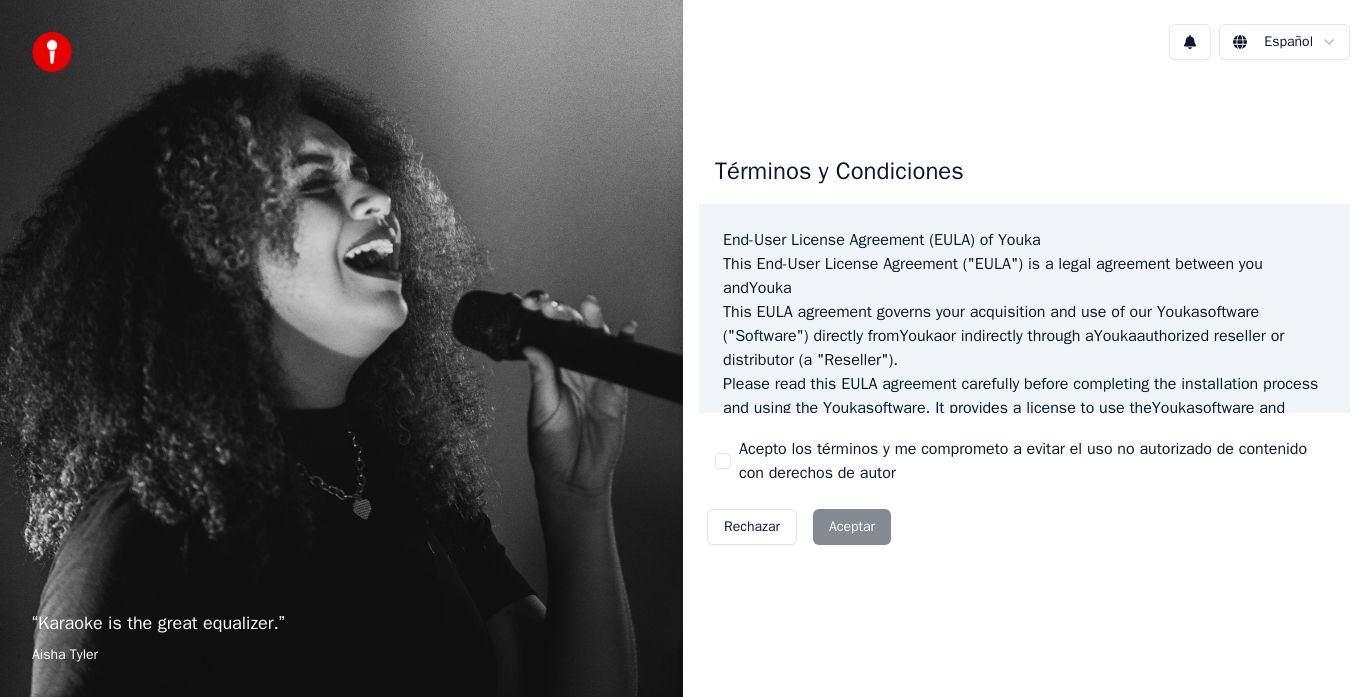 scroll, scrollTop: 0, scrollLeft: 0, axis: both 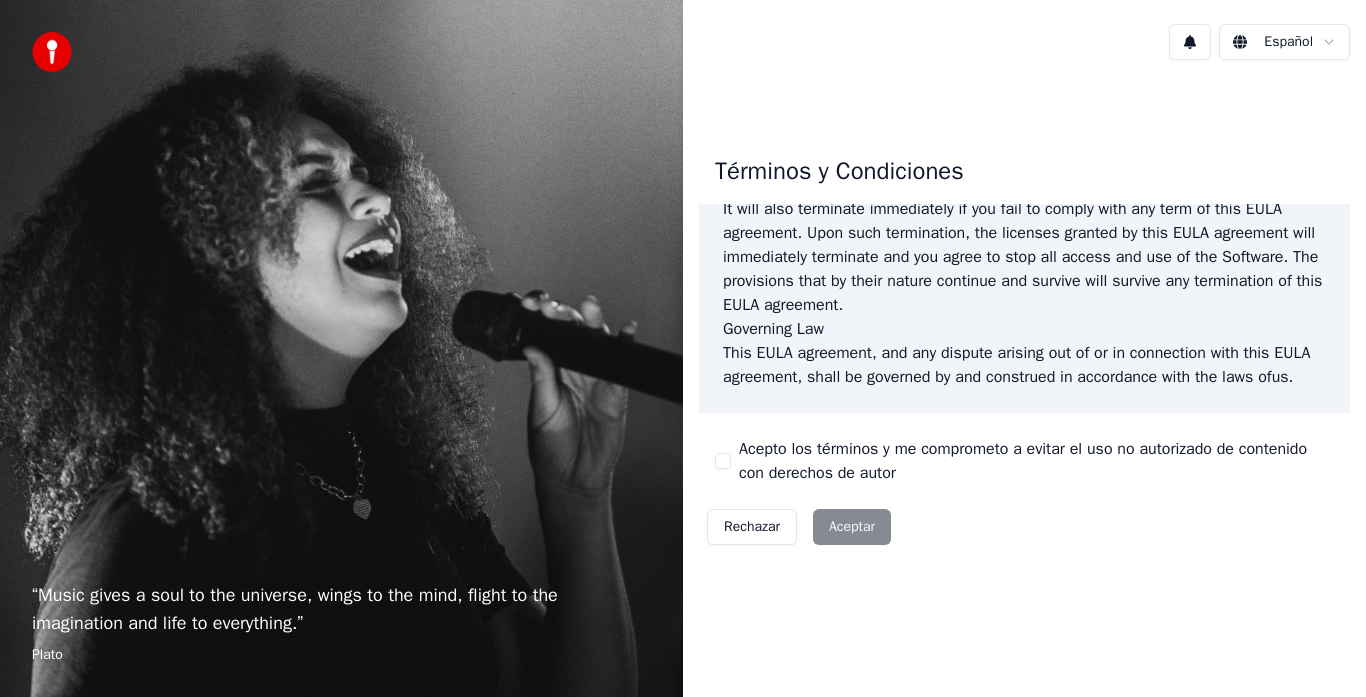 click on "Rechazar Aceptar" at bounding box center [799, 527] 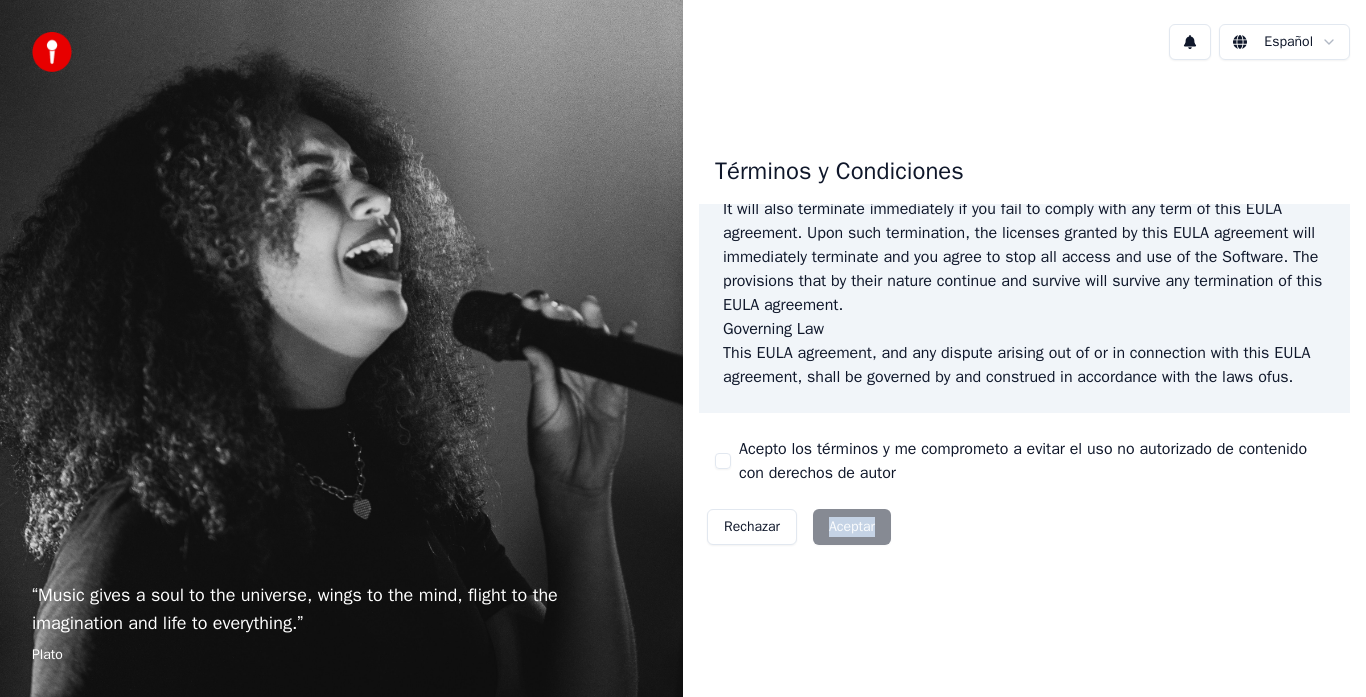 click on "Rechazar Aceptar" at bounding box center [799, 527] 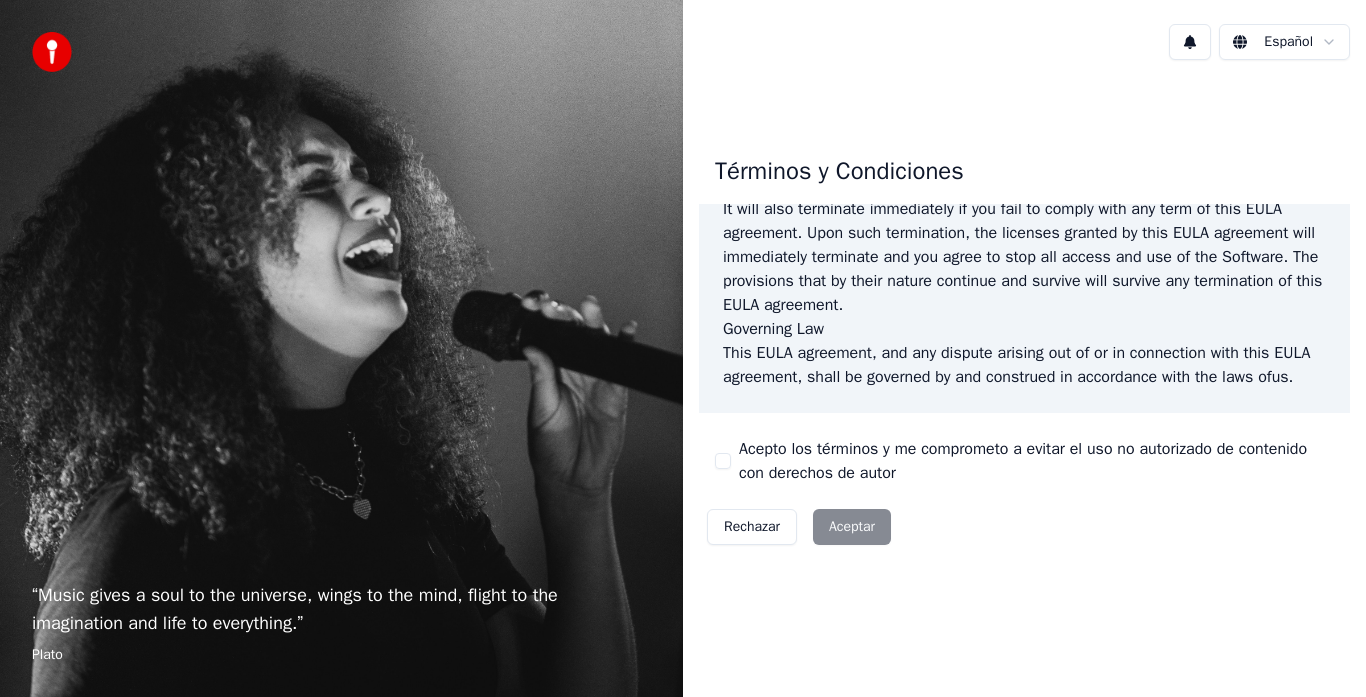 click on "It will also terminate immediately if you fail to comply with any term of this EULA agreement. Upon such termination, the licenses granted by this EULA agreement will immediately terminate and you agree to stop all access and use of the Software. The provisions that by their nature continue and survive will survive any termination of this EULA agreement." at bounding box center (1024, 257) 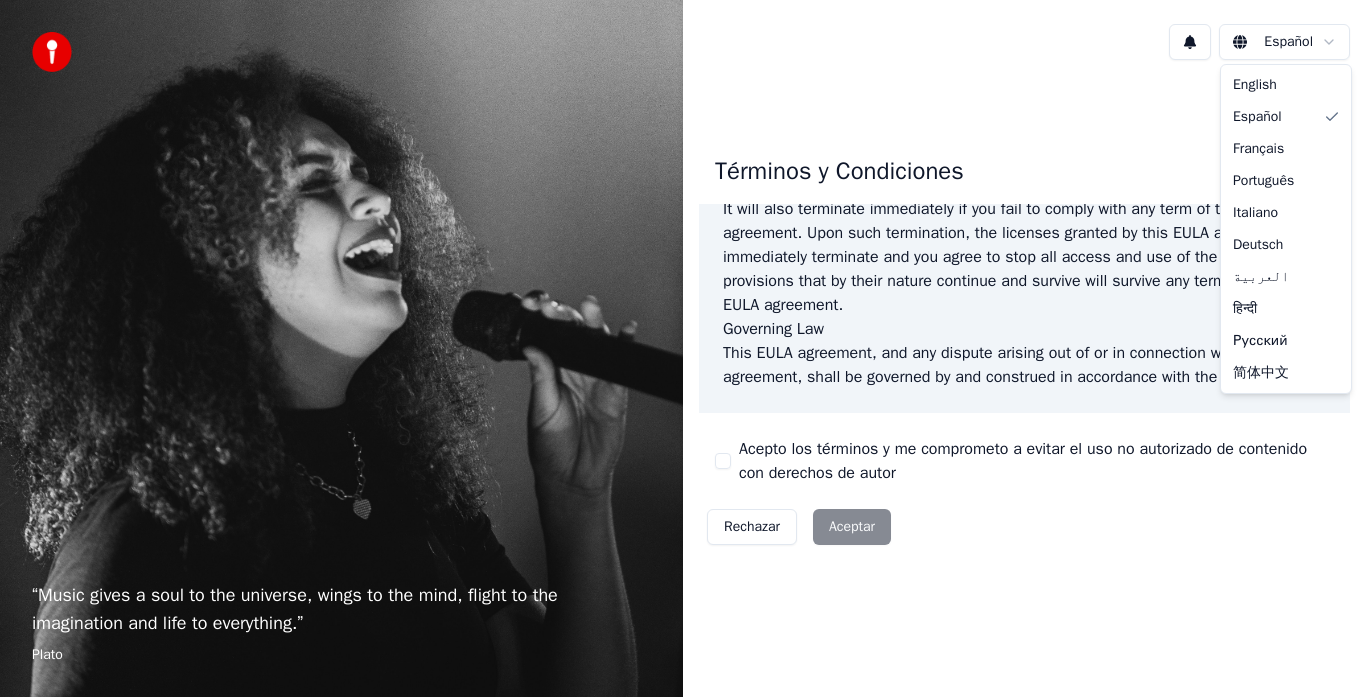 click on "“ Music gives a soul to the universe, wings to the mind, flight to the imagination and life to everything. ” Plato Español Términos y Condiciones End-User License Agreement (EULA) of   Youka This End-User License Agreement ("EULA") is a legal agreement between you and  Youka This EULA agreement governs your acquisition and use of our   Youka  software ("Software") directly from  Youka  or indirectly through a  Youka  authorized reseller or distributor (a "Reseller"). Please read this EULA agreement carefully before completing the installation process and using the   Youka  software. It provides a license to use the  Youka  software and contains warranty information and liability disclaimers. If you register for a free trial of the   Youka  software, this EULA agreement will also govern that trial. By clicking "accept" or installing and/or using the  Youka   software, you are confirming your acceptance of the Software and agreeing to become bound by the terms of this EULA agreement.   Youka Youka    for" at bounding box center (683, 348) 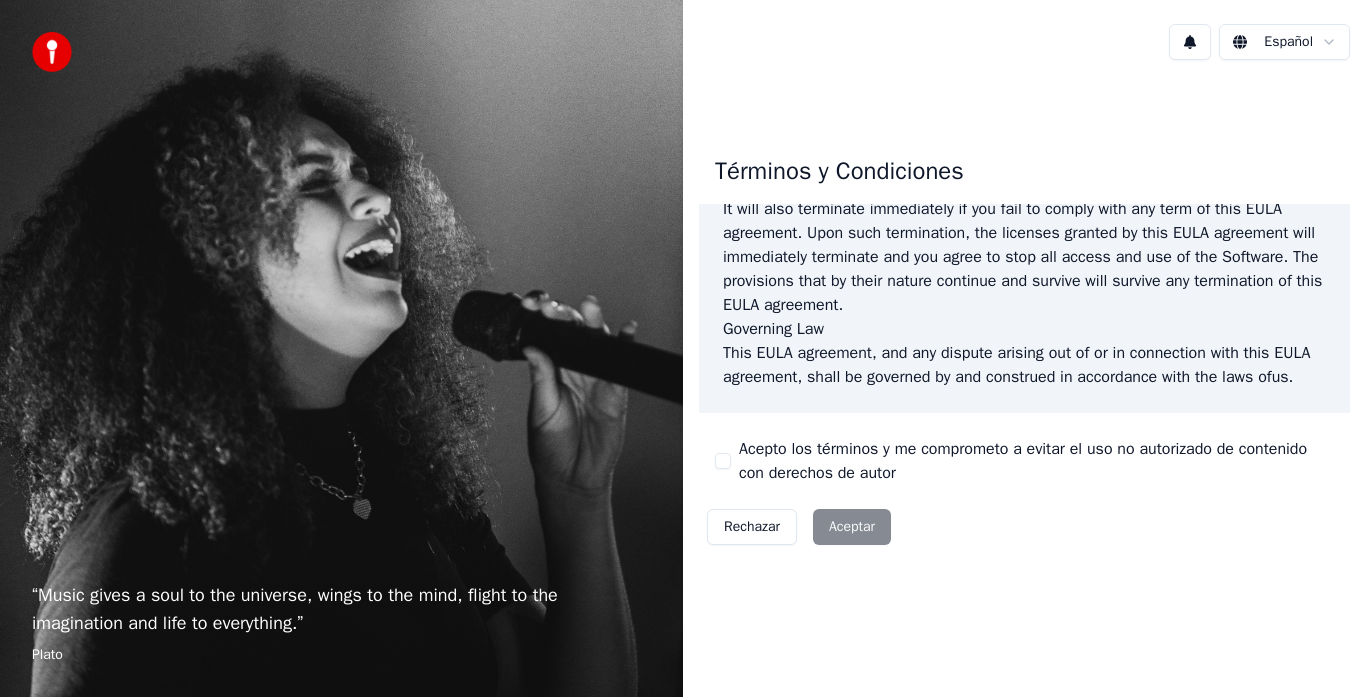 click at bounding box center [1190, 42] 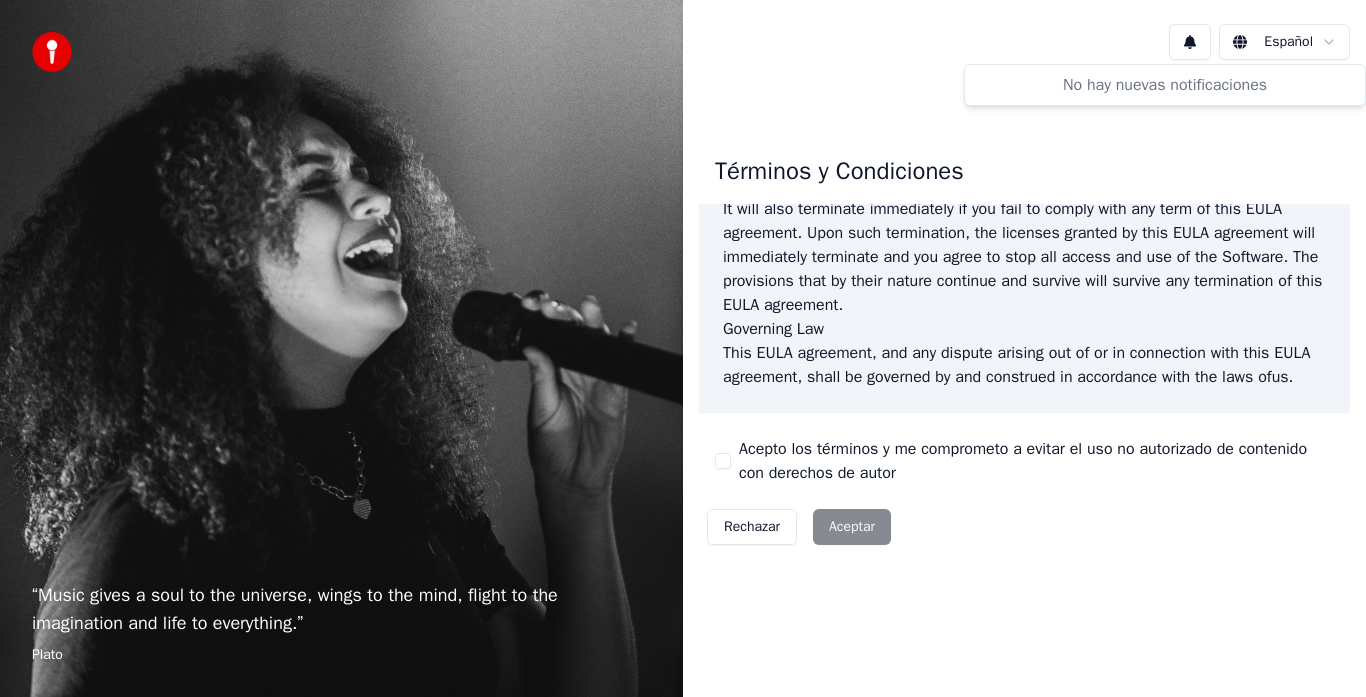 click at bounding box center (1190, 42) 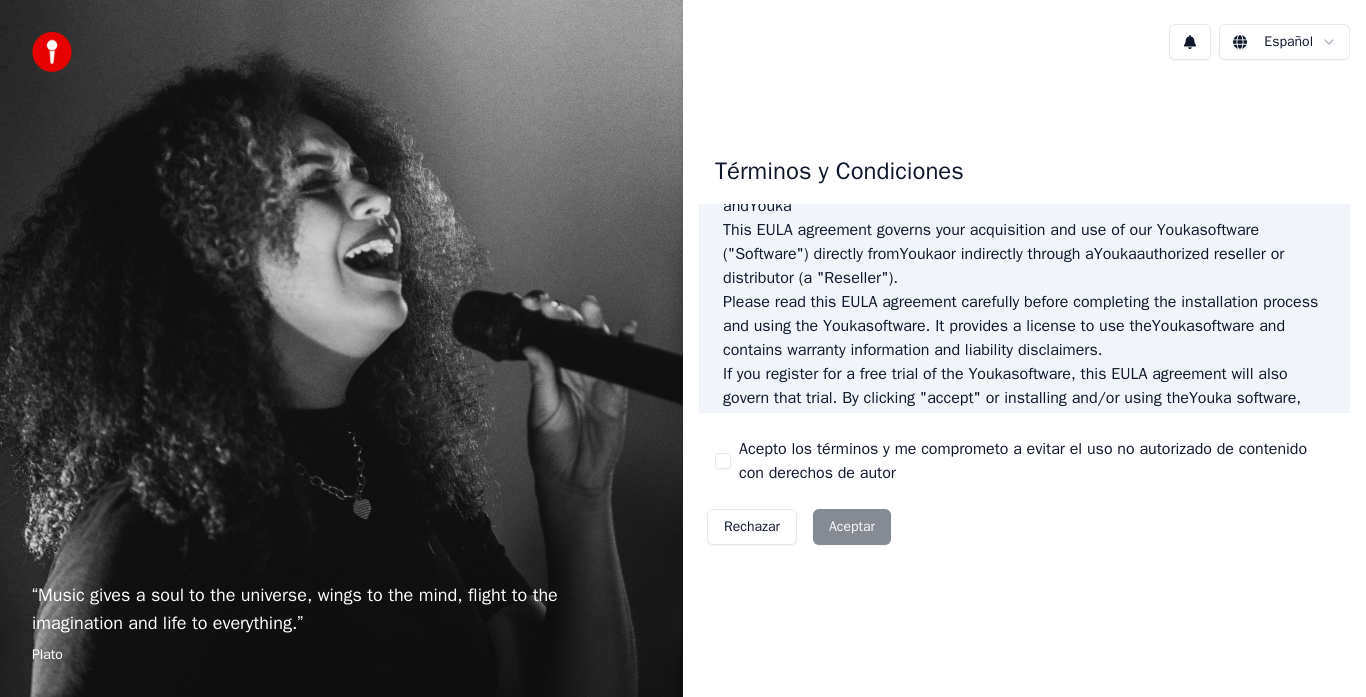scroll, scrollTop: 0, scrollLeft: 0, axis: both 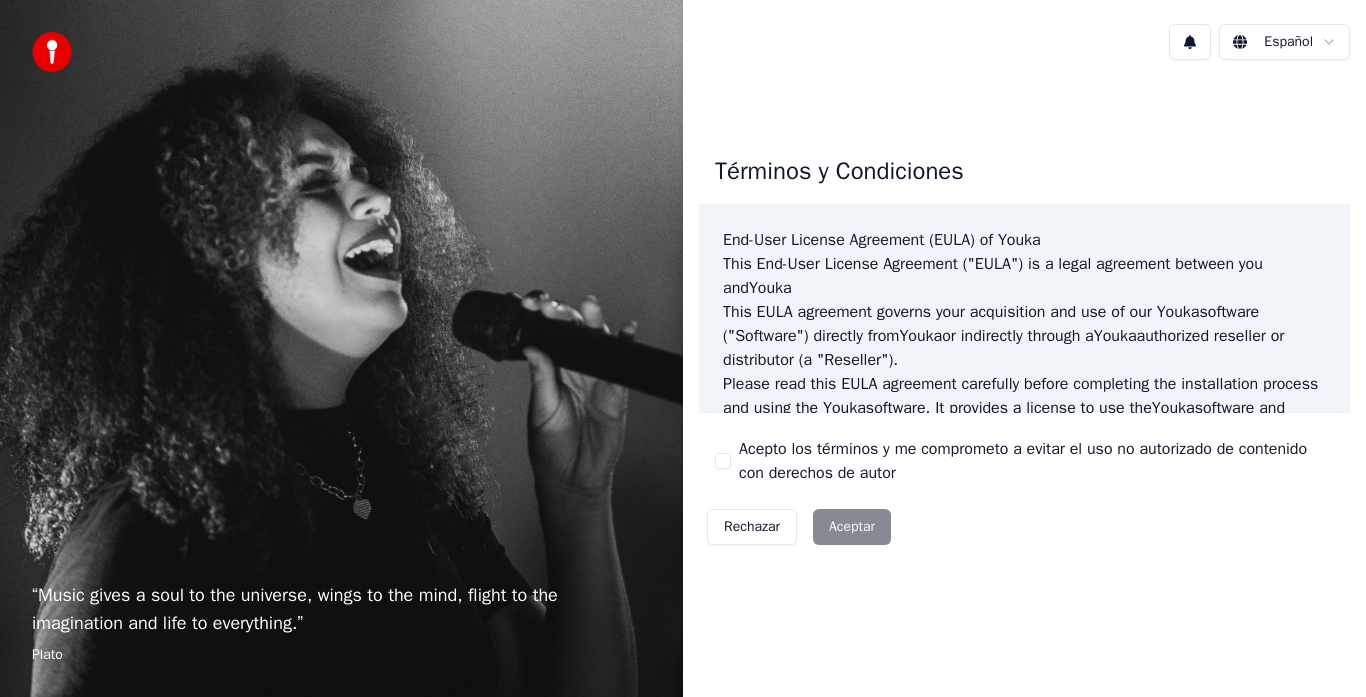 click on "End-User License Agreement (EULA) of   Youka" at bounding box center (1024, 240) 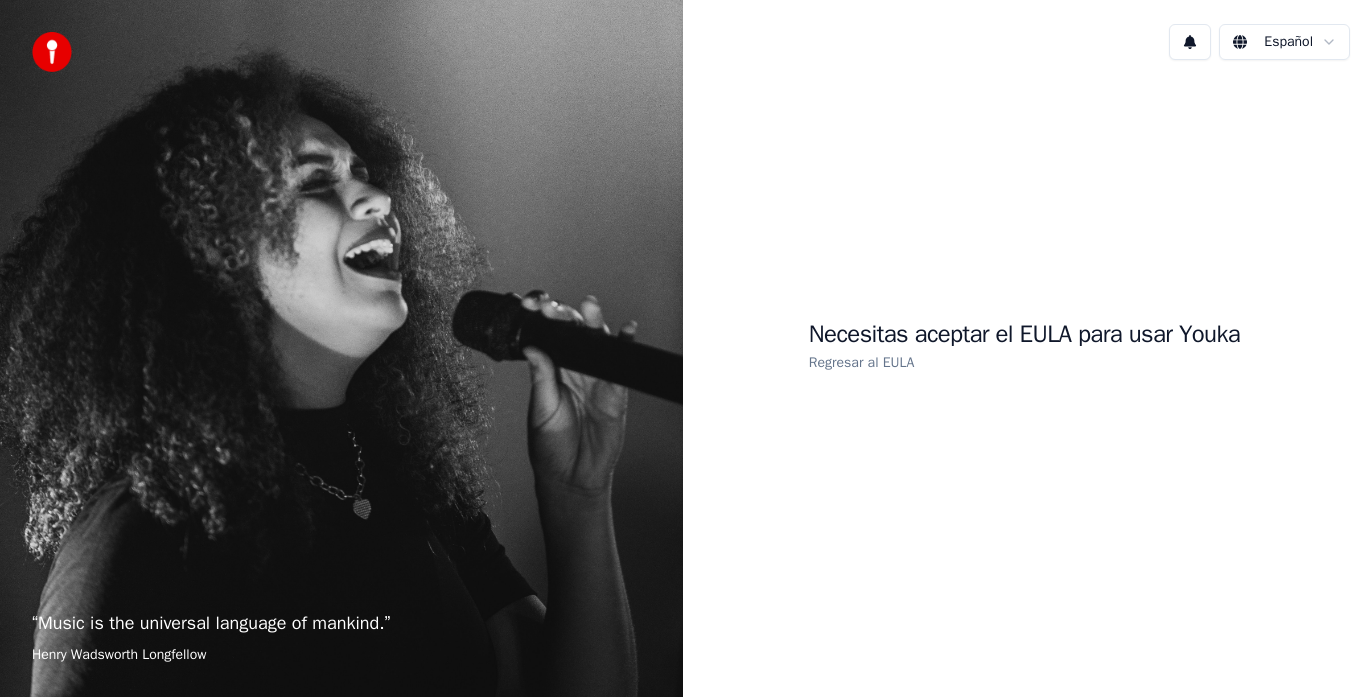 click on "Regresar al EULA" at bounding box center (861, 362) 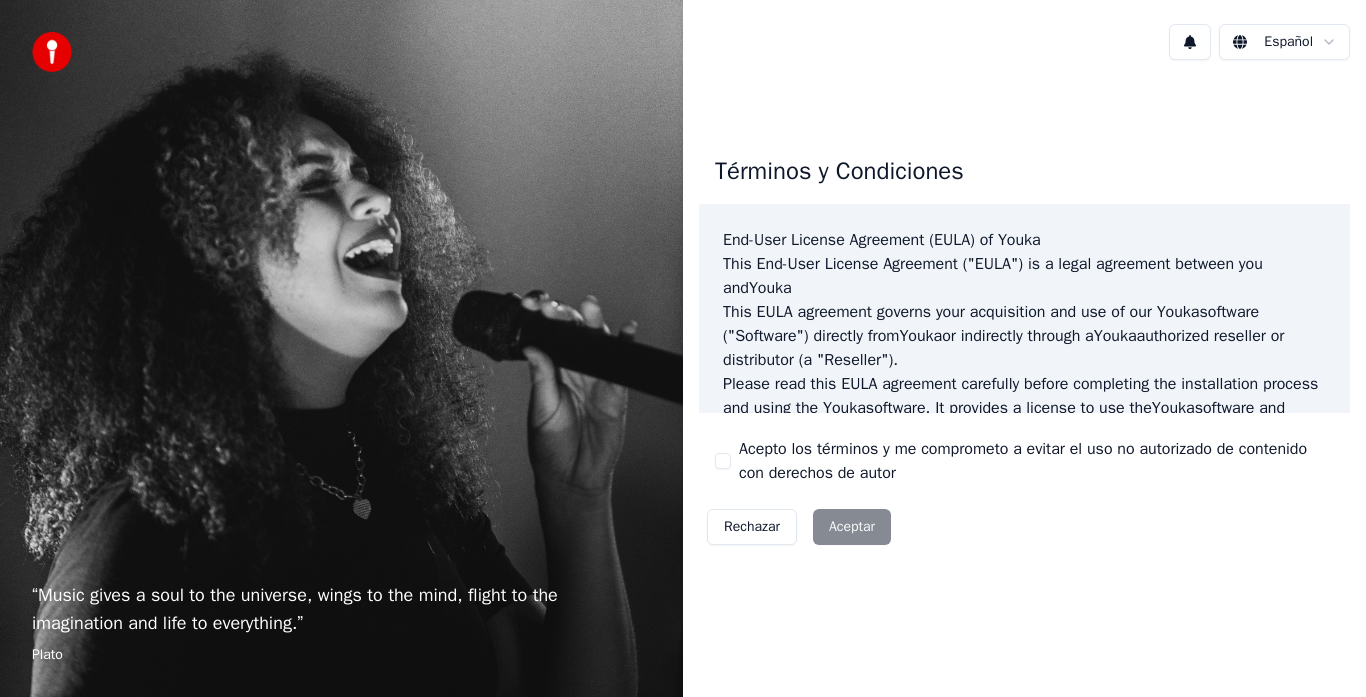 click on "Rechazar Aceptar" at bounding box center (799, 527) 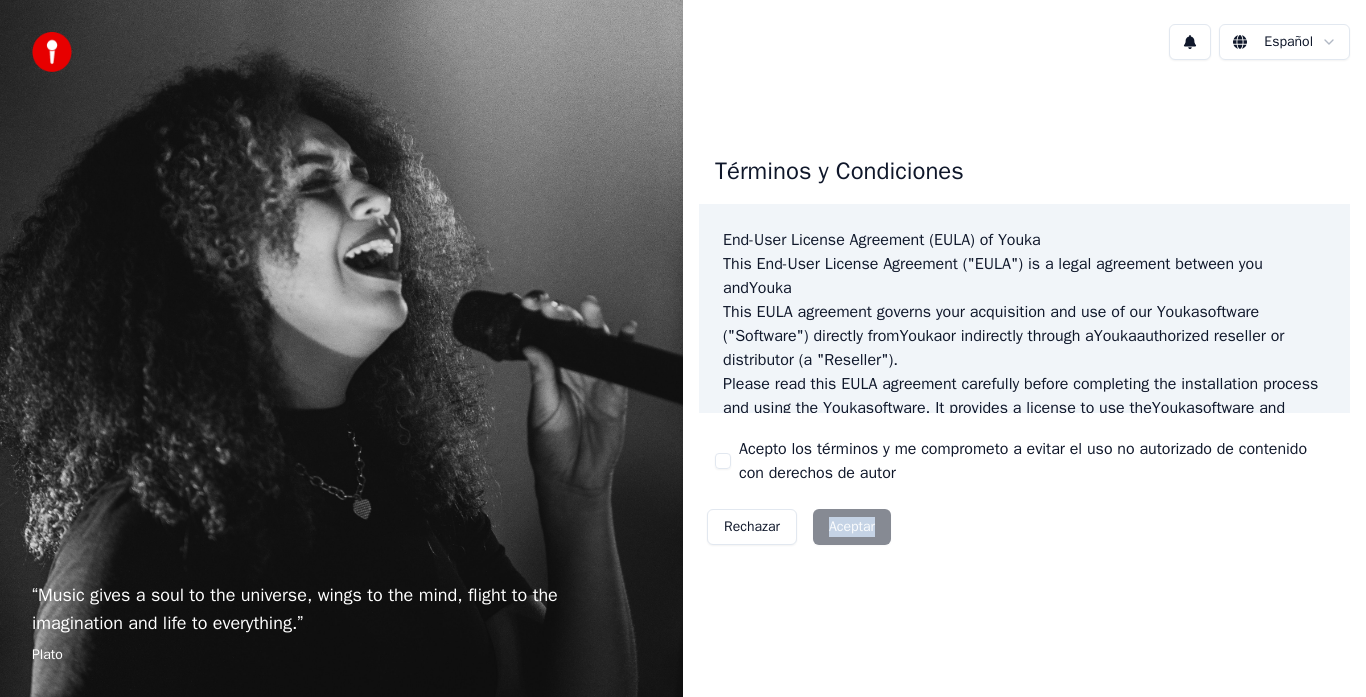 click on "Rechazar Aceptar" at bounding box center (799, 527) 